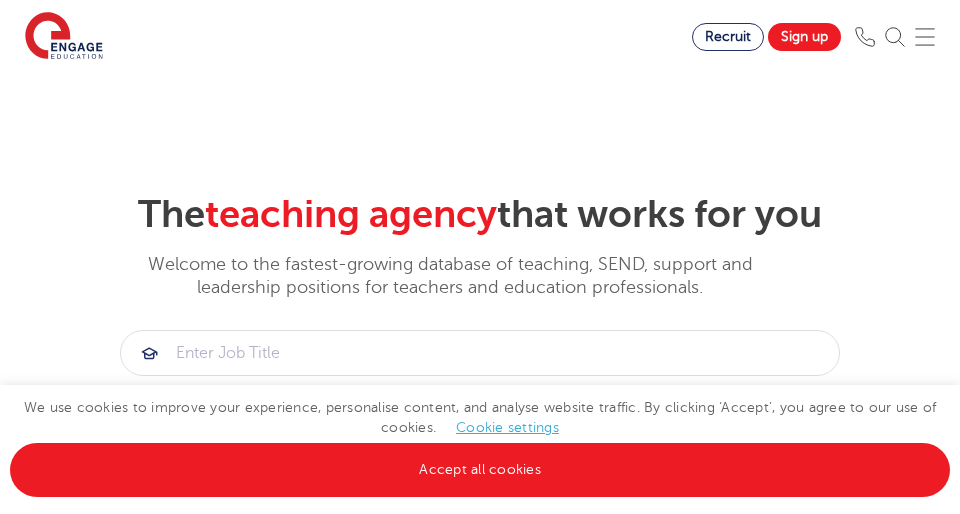 scroll, scrollTop: 362, scrollLeft: 0, axis: vertical 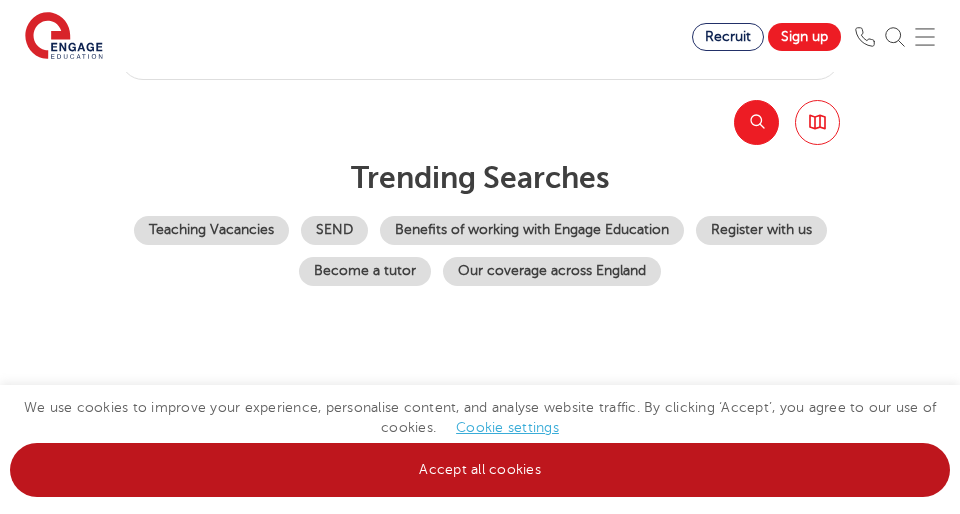 click on "Accept all cookies" at bounding box center [480, 470] 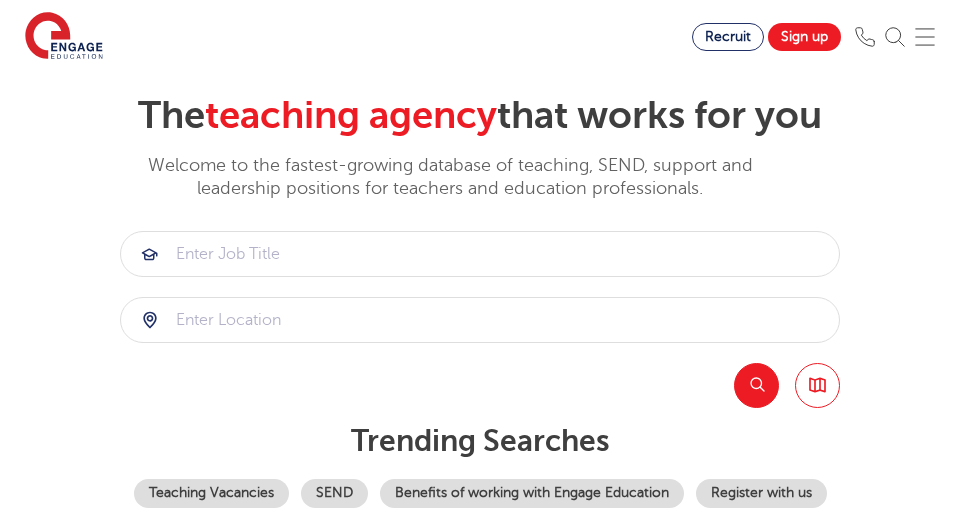 scroll, scrollTop: 112, scrollLeft: 0, axis: vertical 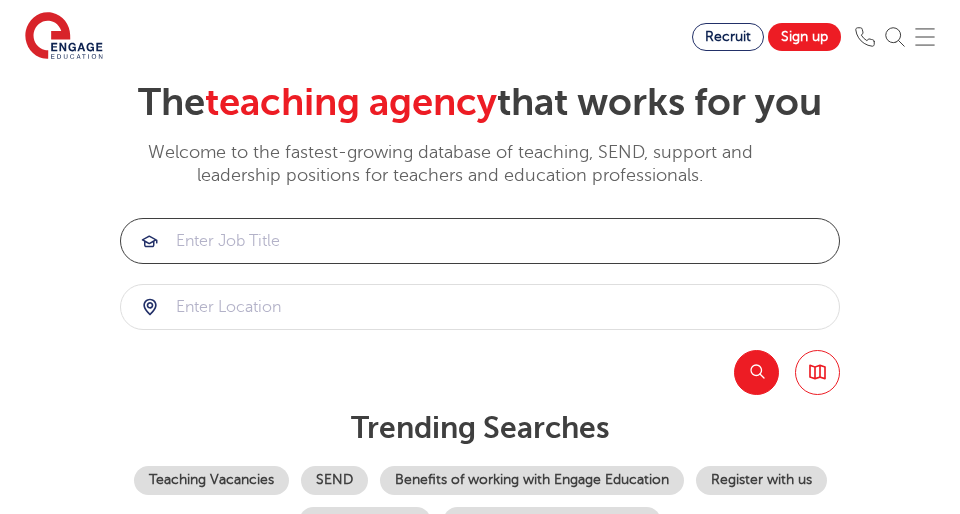 click at bounding box center (480, 241) 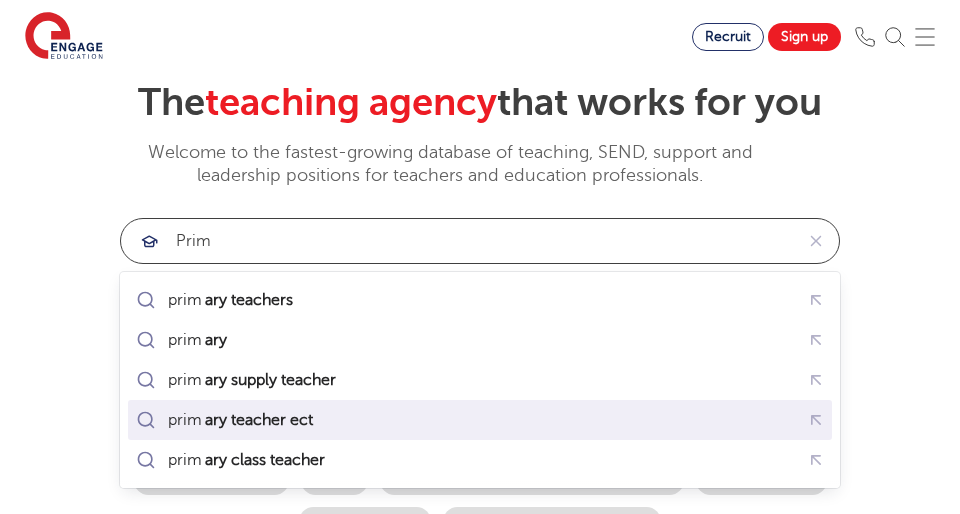 click on "prim ary teacher ect" at bounding box center [480, 419] 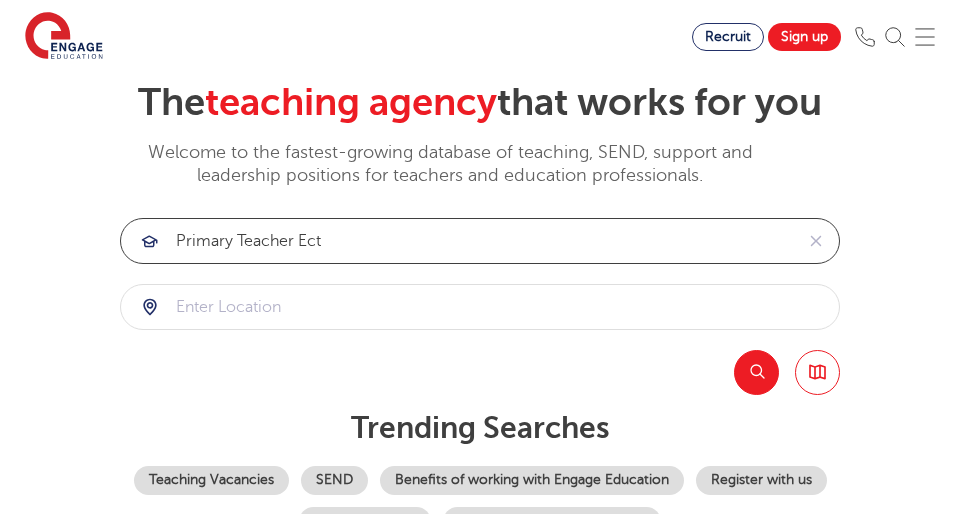 type on "primary teacher ect" 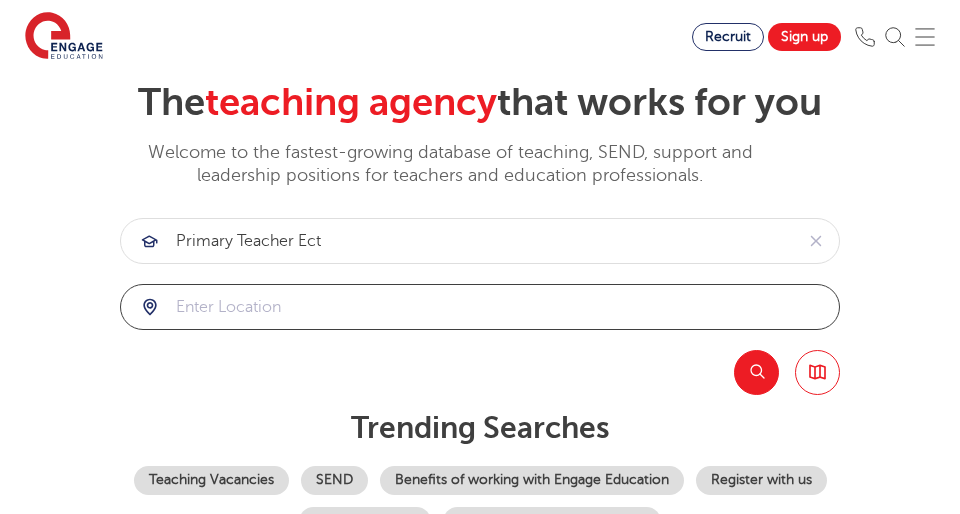 click at bounding box center [480, 307] 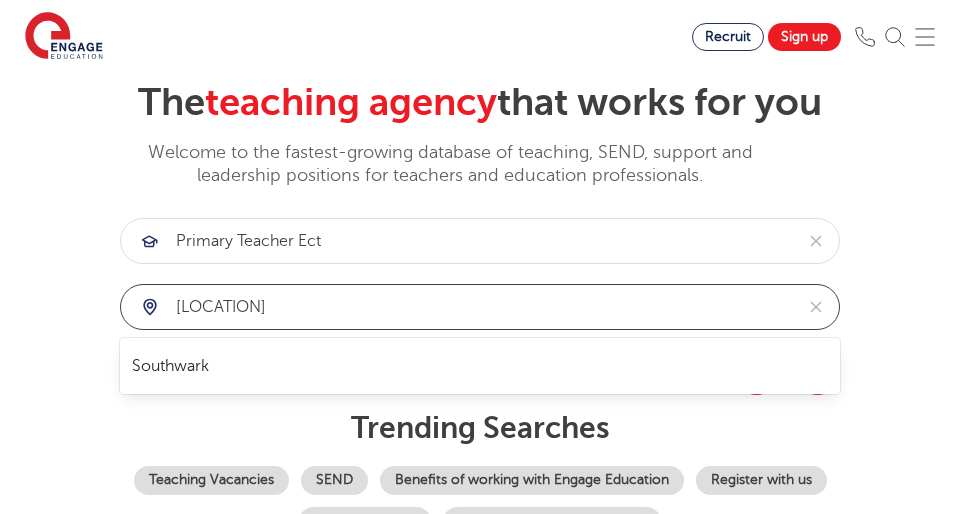 type on "s" 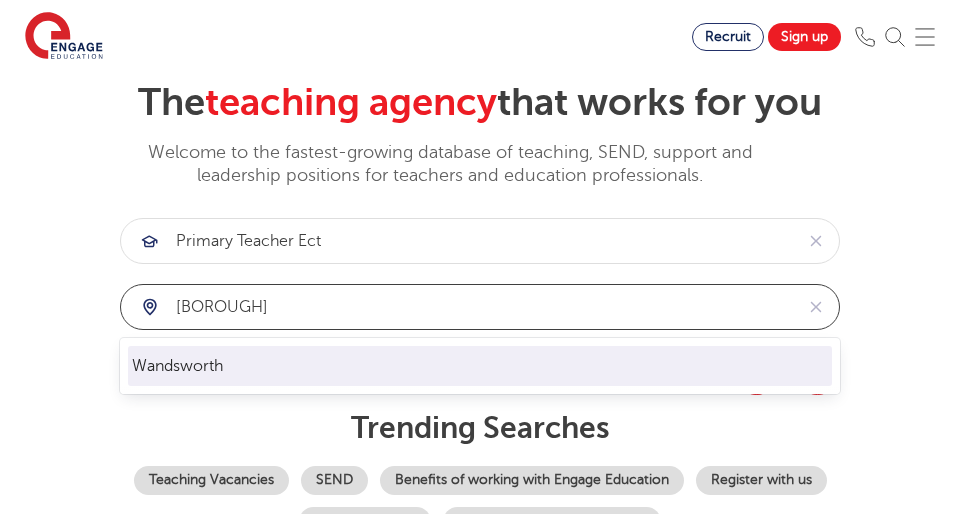 click on "Wandsworth" at bounding box center [480, 366] 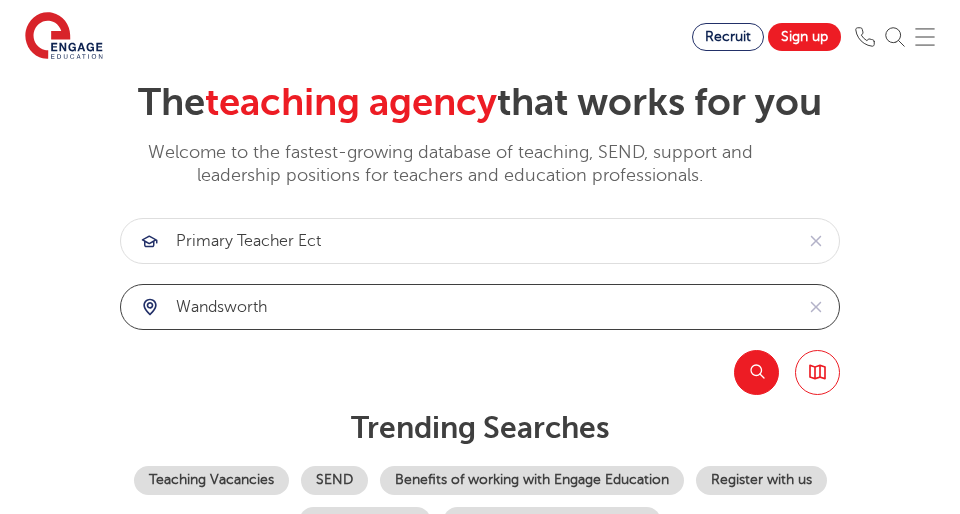 type on "Wandsworth" 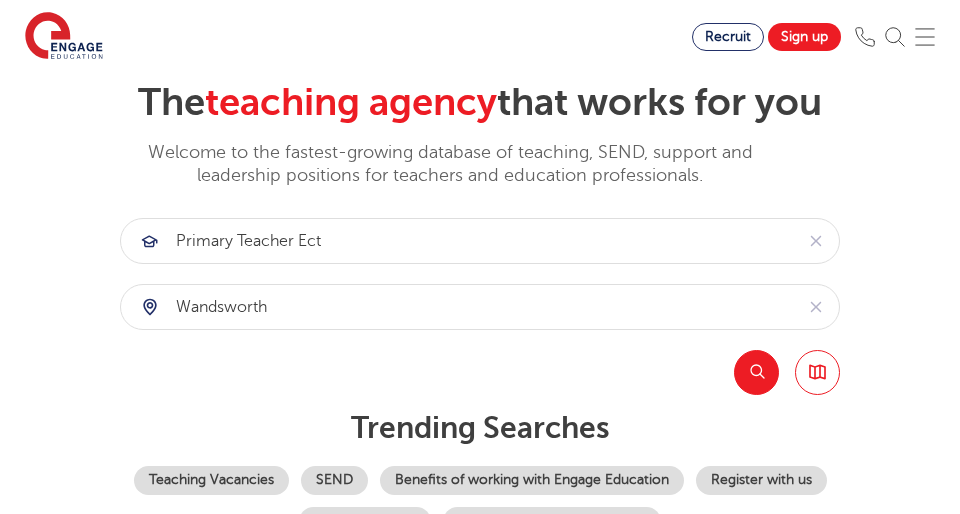 click on "Search" at bounding box center (756, 372) 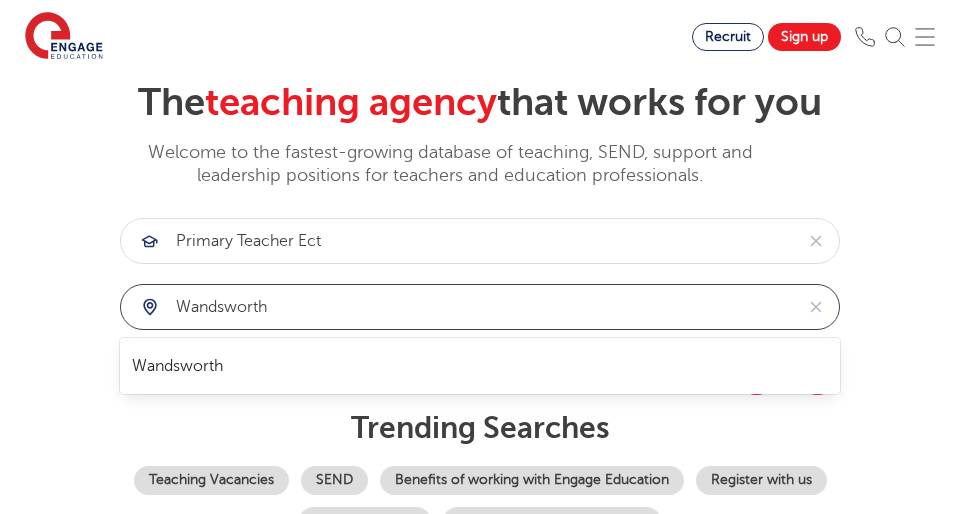 click on "Wandsworth" at bounding box center [457, 307] 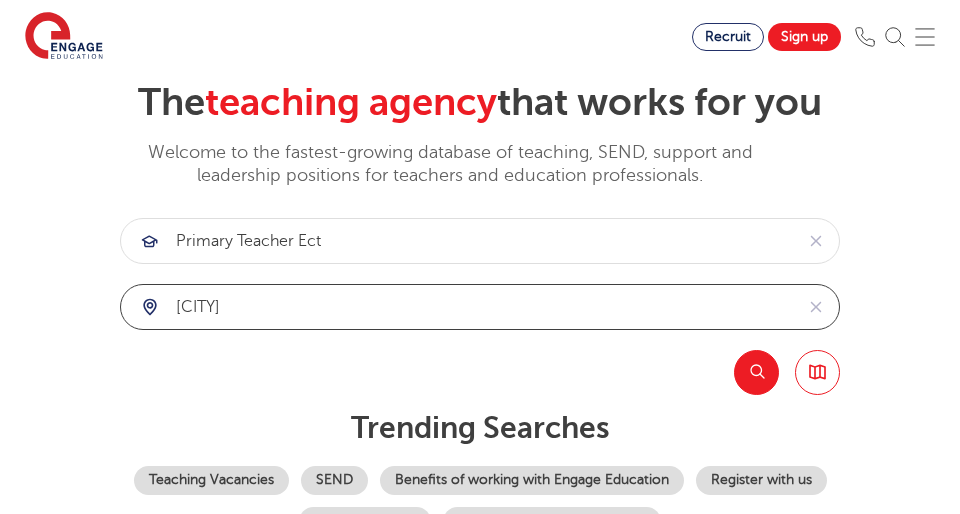 type on "Kensington" 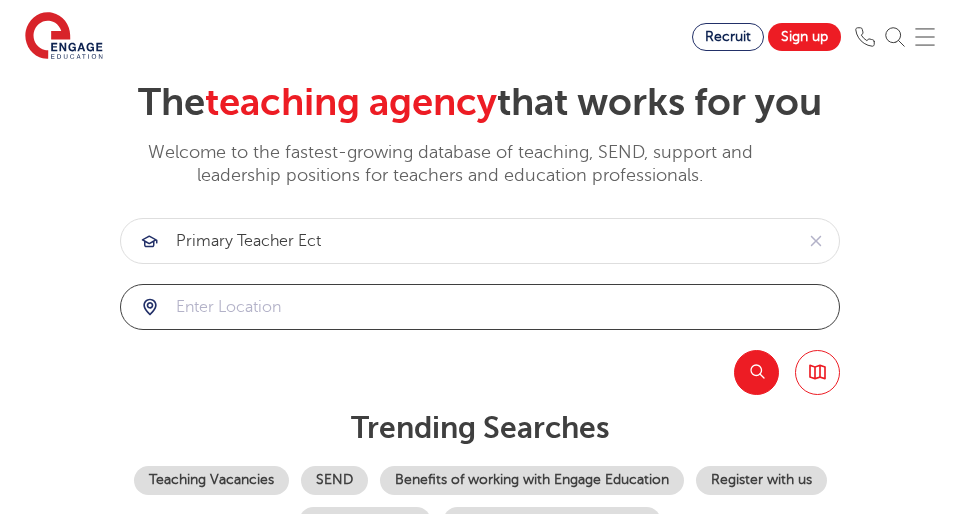 type 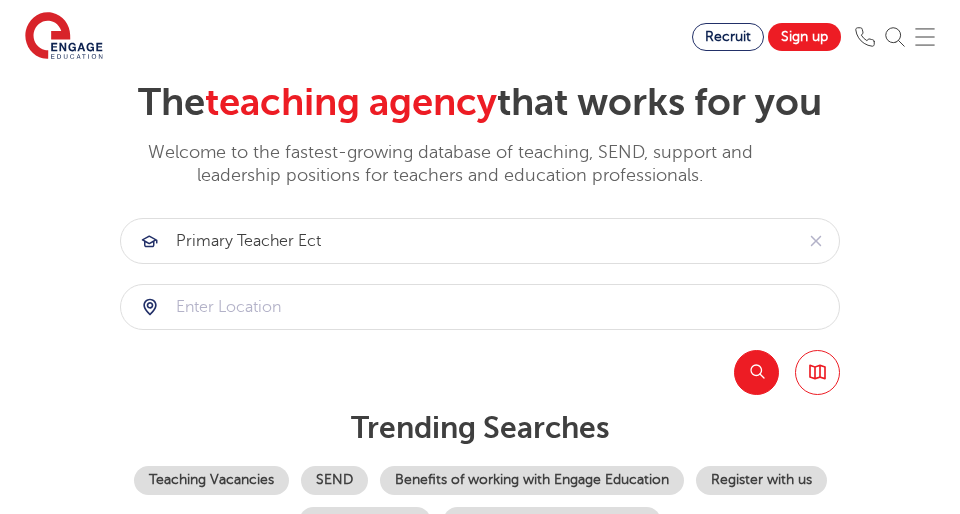 click on "Search" at bounding box center (756, 372) 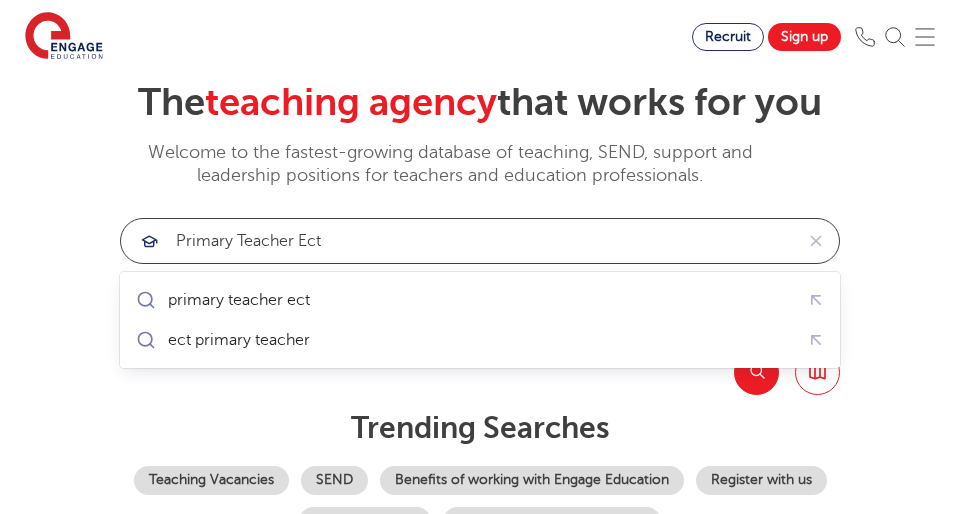 drag, startPoint x: 337, startPoint y: 234, endPoint x: 301, endPoint y: 237, distance: 36.124783 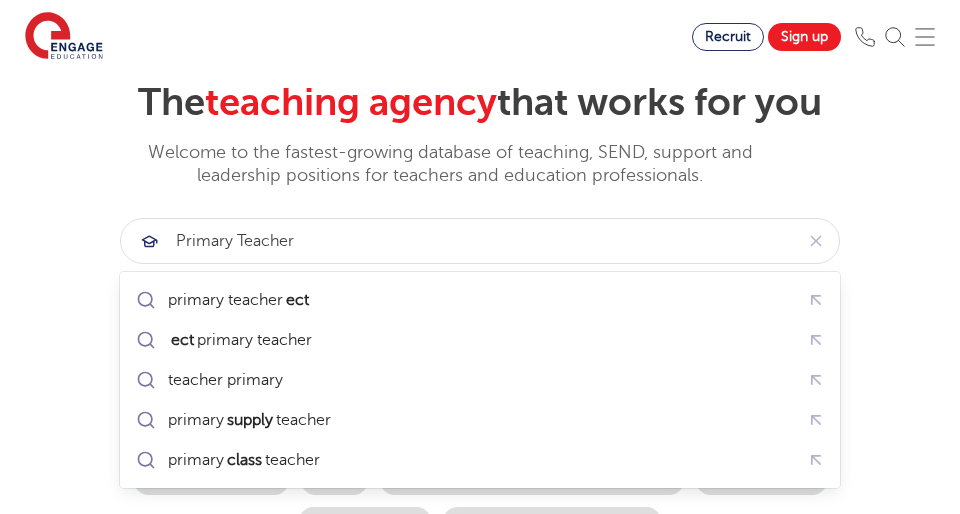 click on "The  teaching agency  that works for you Welcome to the fastest-growing database of teaching, SEND, support and leadership positions for teachers and education professionals.
primary teacher
Search
Browse all Jobs Trending searches
Teaching Vacancies SEND Benefits of working with Engage Education Register with us  Become a tutor  Our coverage across England" at bounding box center [480, 275] 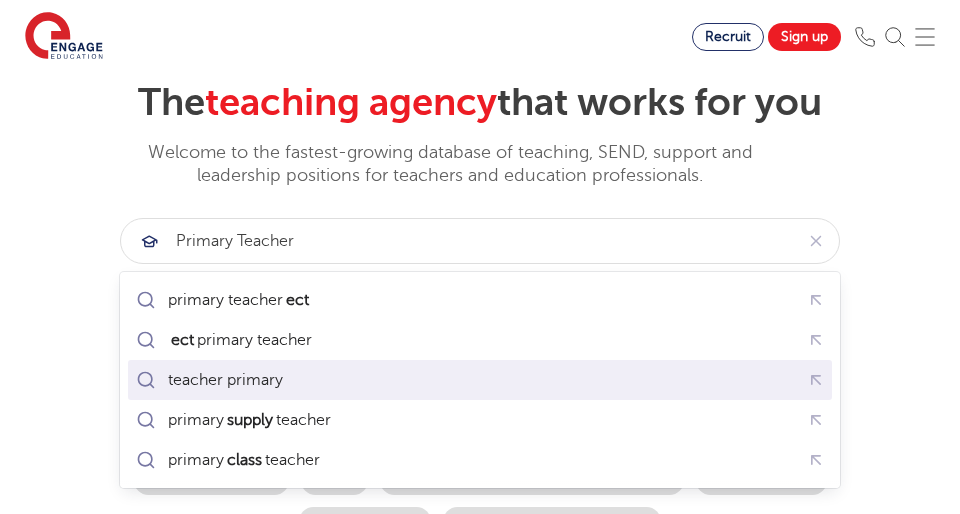 click on "teacher   primary" at bounding box center (480, 379) 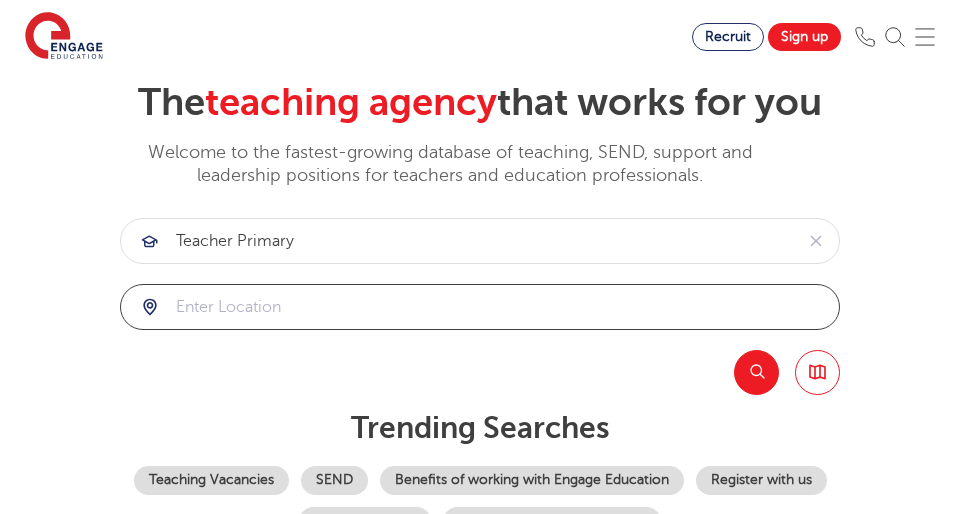 click at bounding box center [480, 307] 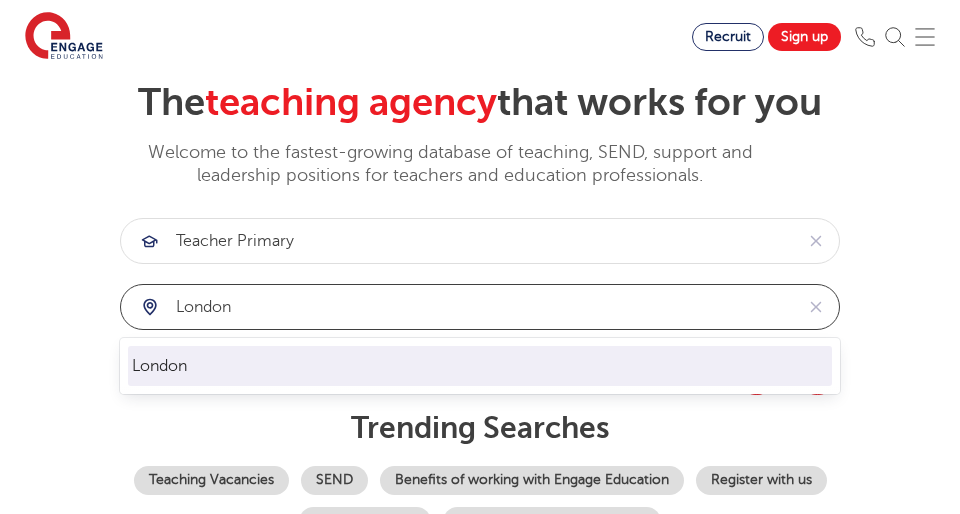 click on "London" at bounding box center (480, 366) 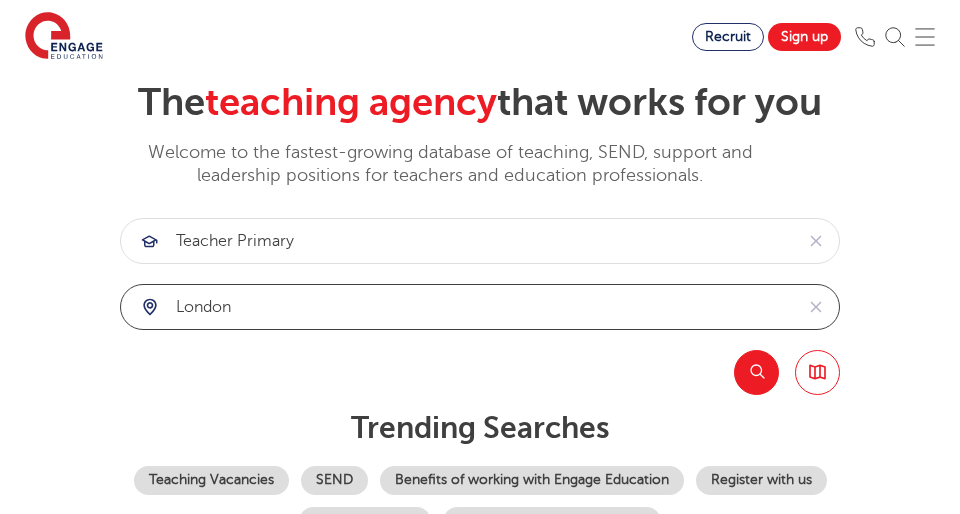 type on "London" 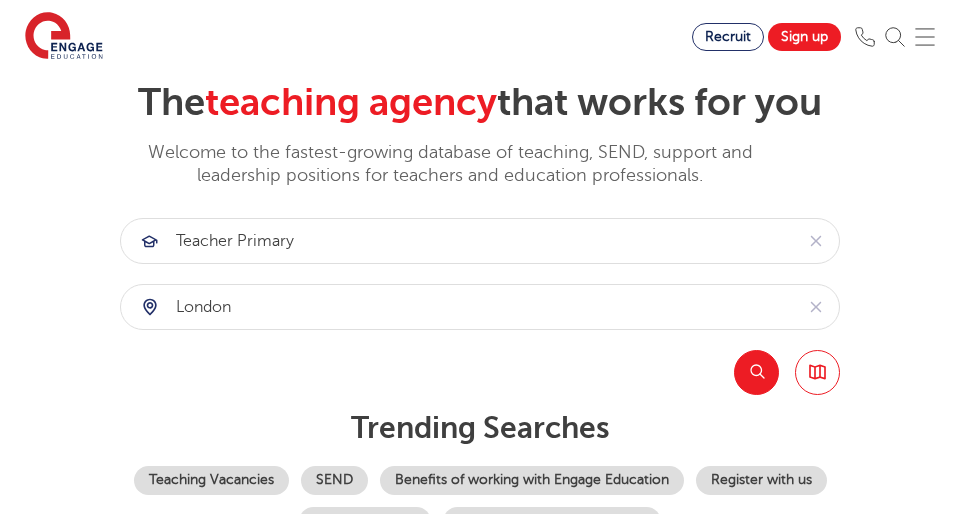 click on "Search" at bounding box center [756, 372] 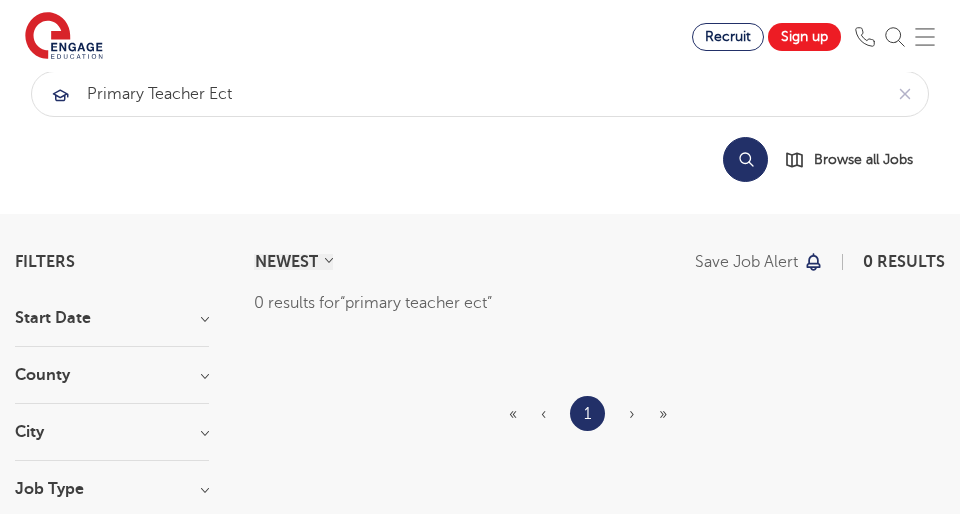 scroll, scrollTop: 0, scrollLeft: 0, axis: both 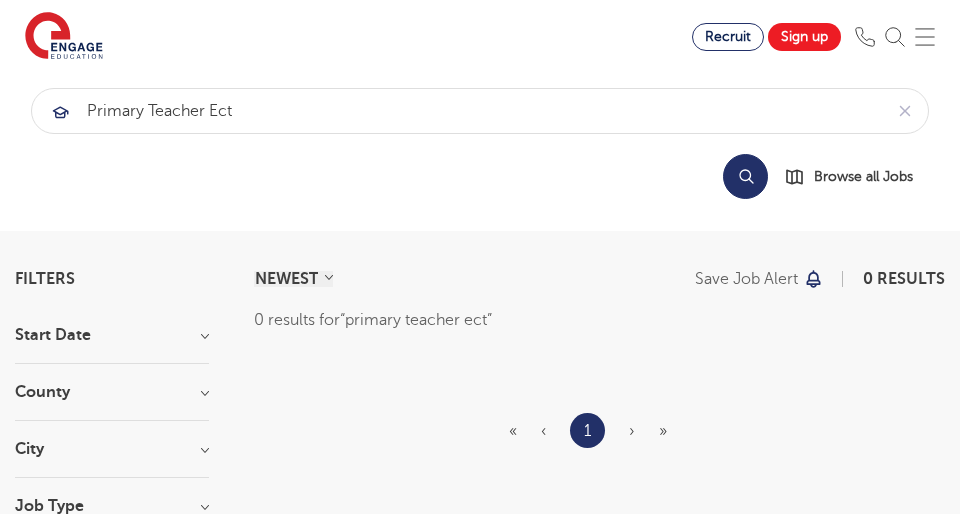 click on "Search" at bounding box center (745, 176) 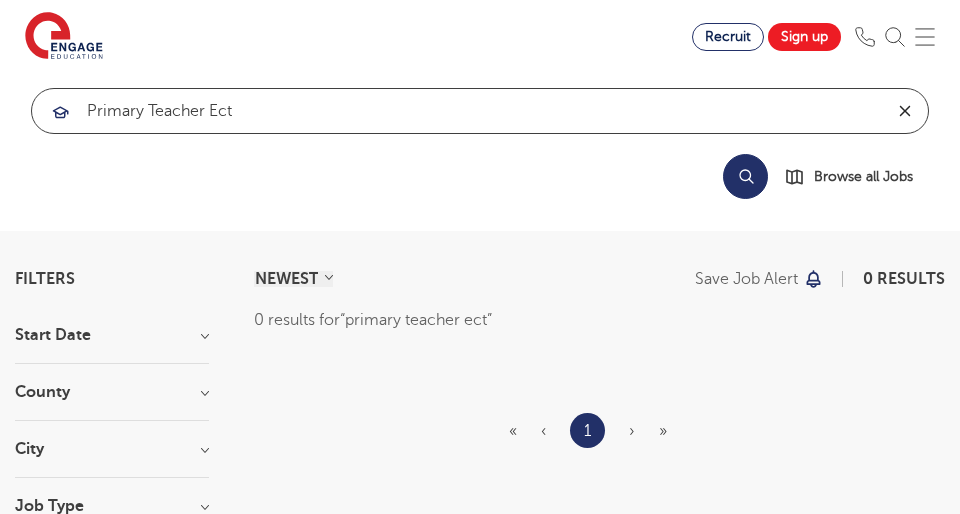 click at bounding box center [905, 111] 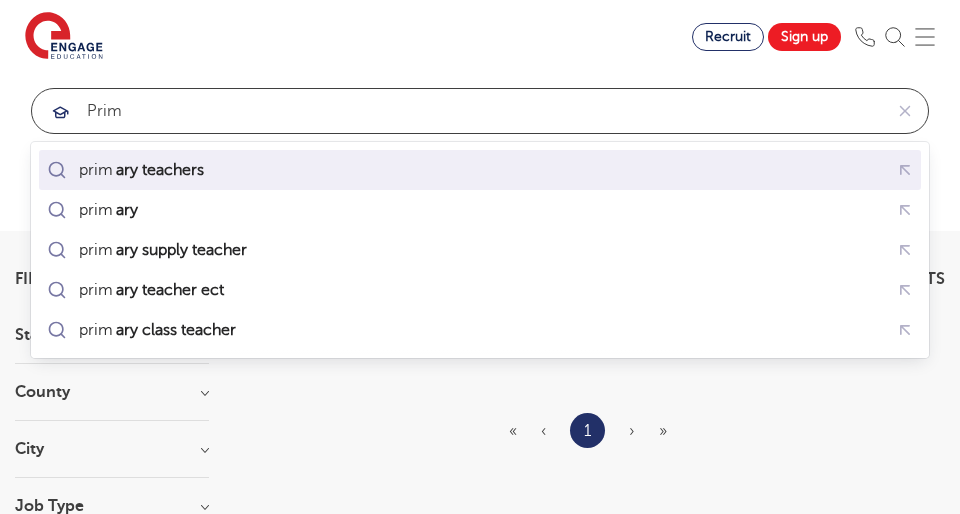 click on "prim ary teachers" at bounding box center (480, 170) 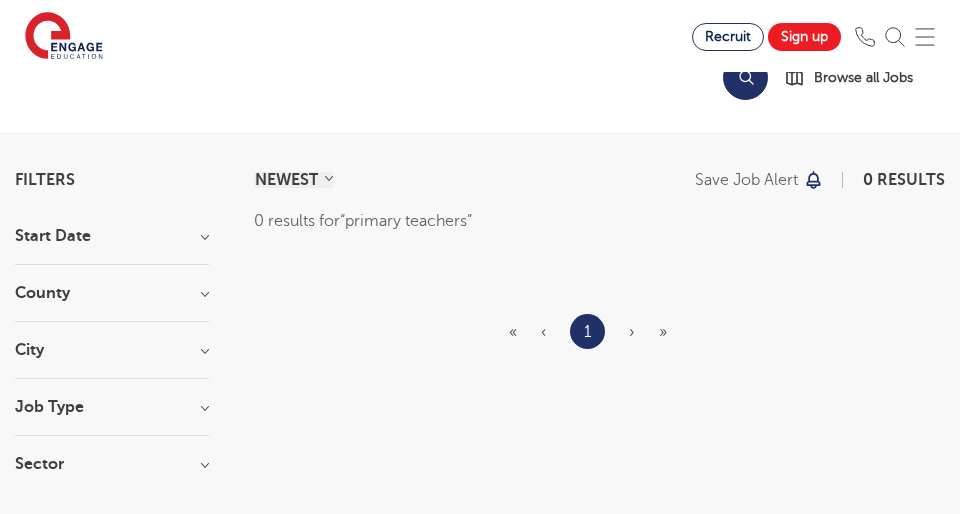 scroll, scrollTop: 0, scrollLeft: 0, axis: both 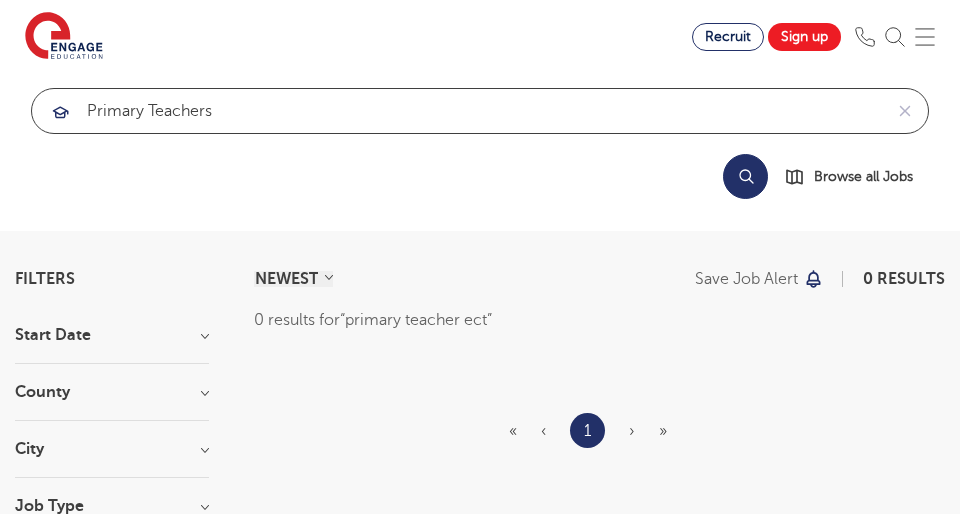 type on "primary teachers" 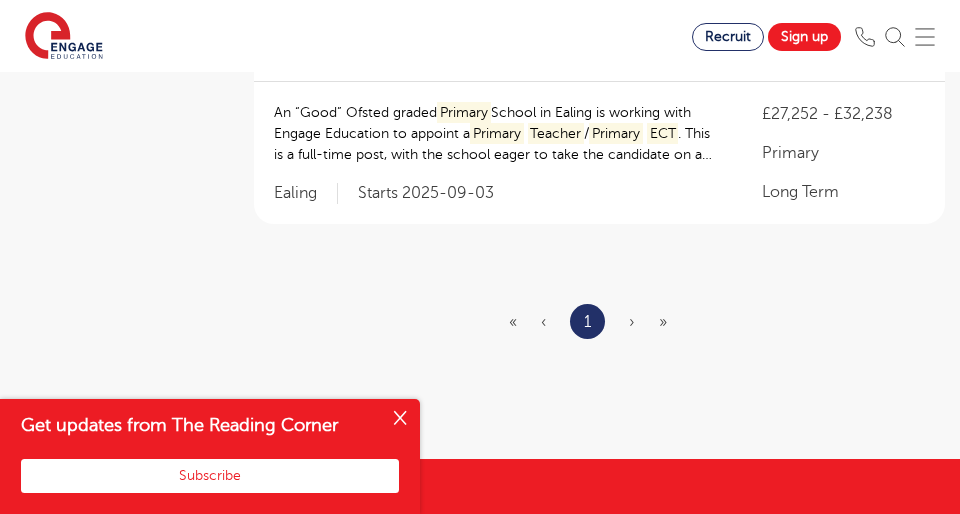 scroll, scrollTop: 2230, scrollLeft: 0, axis: vertical 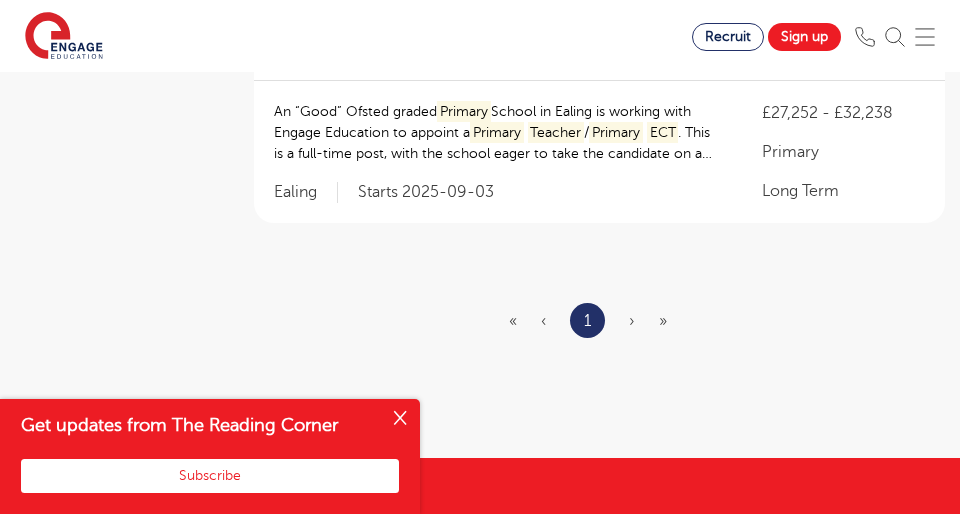 click on "« ‹ 1 › »" at bounding box center [600, 320] 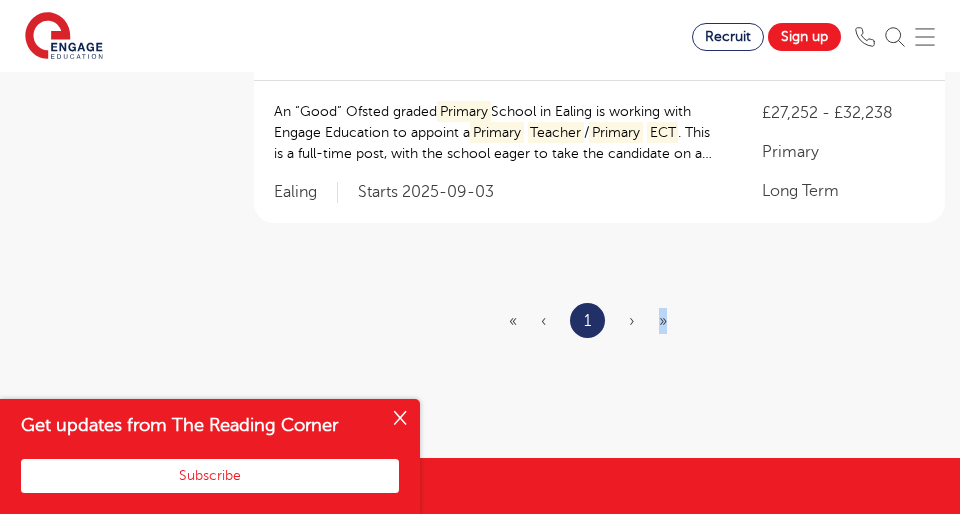 click on "»" at bounding box center (663, 321) 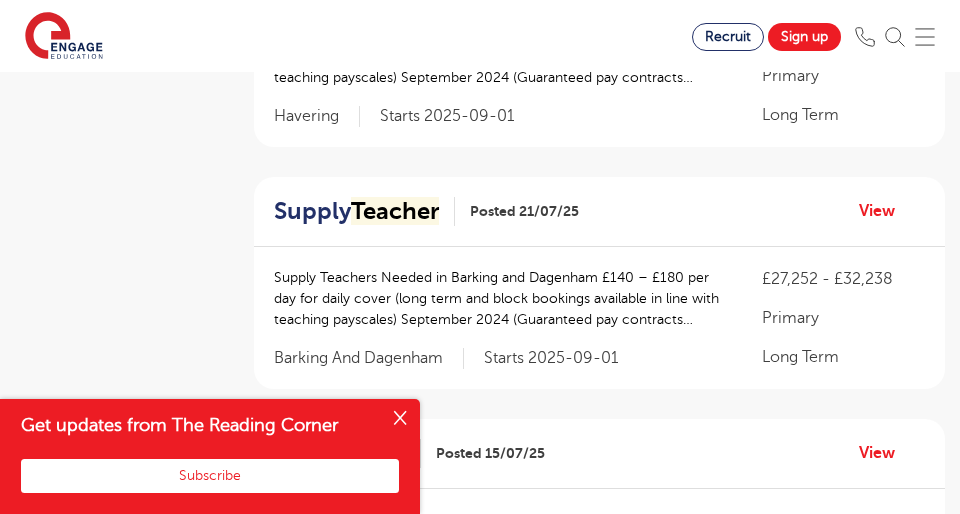 scroll, scrollTop: 0, scrollLeft: 0, axis: both 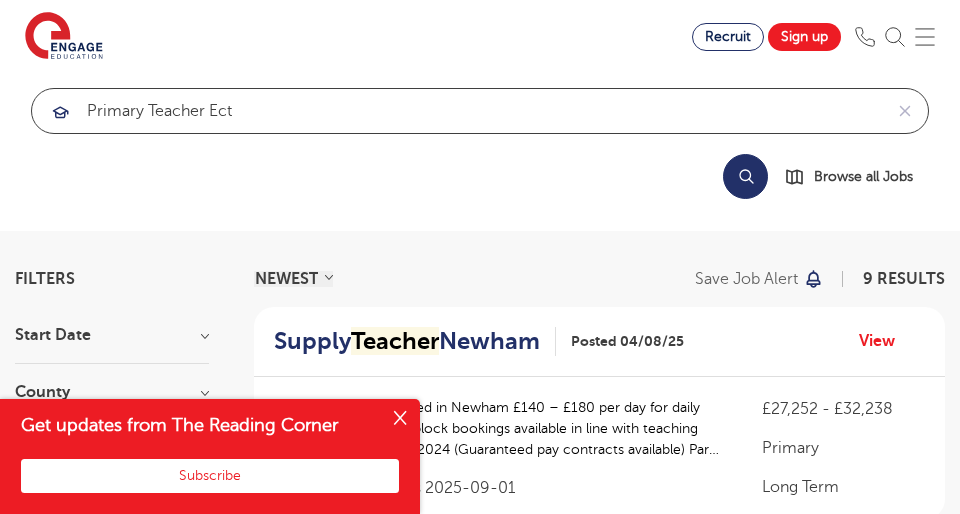 click on "primary teacher ect" at bounding box center [457, 111] 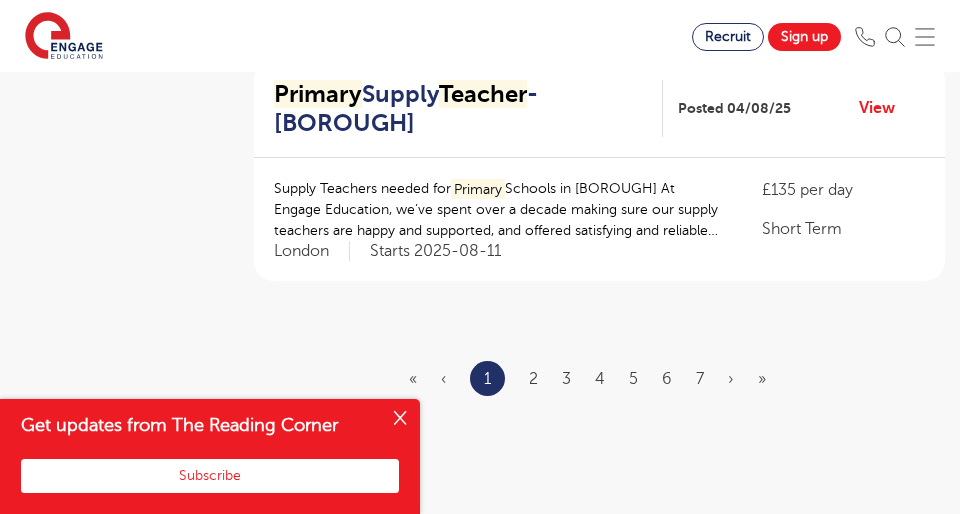 scroll, scrollTop: 2460, scrollLeft: 0, axis: vertical 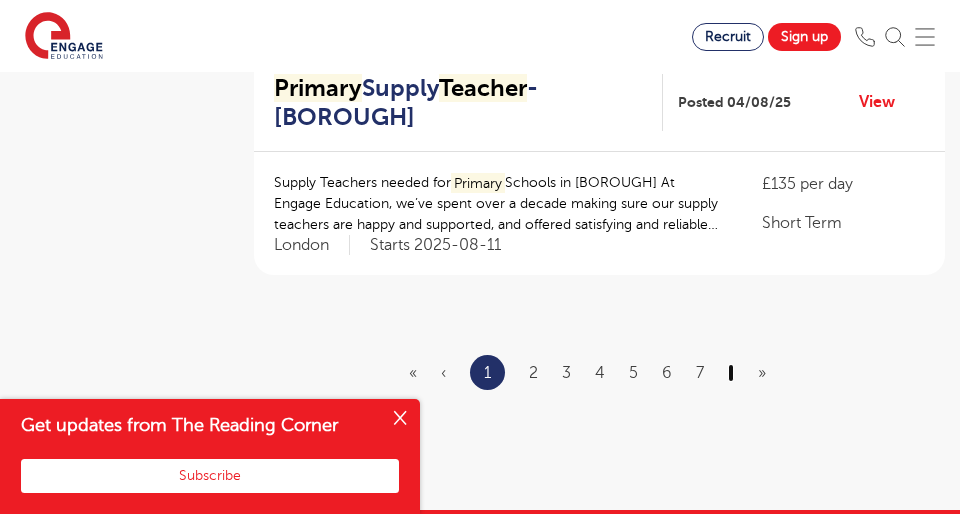 click on "›" at bounding box center (731, 373) 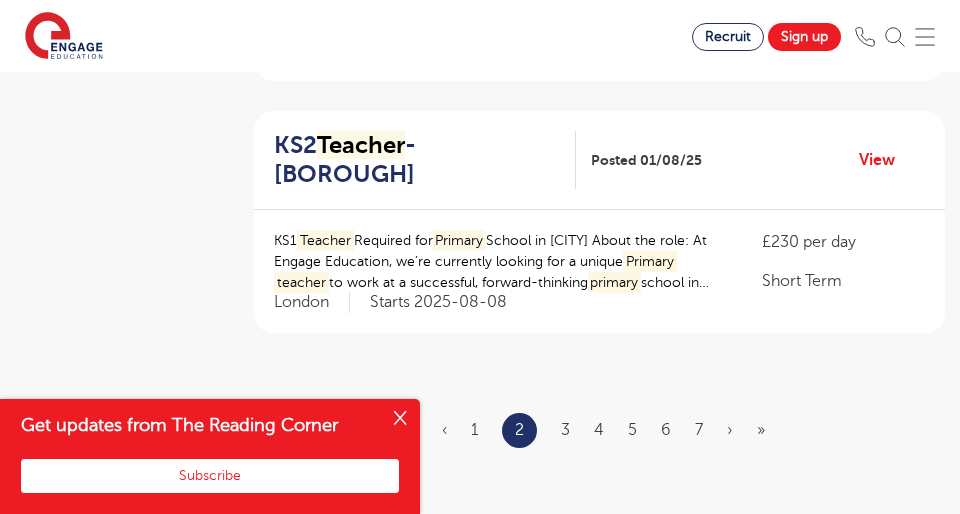 scroll, scrollTop: 0, scrollLeft: 0, axis: both 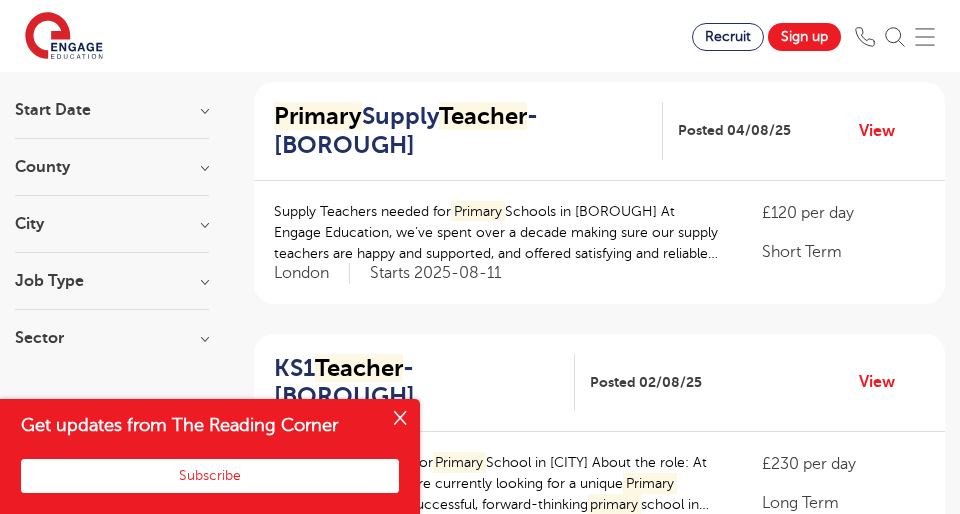 click at bounding box center (400, 419) 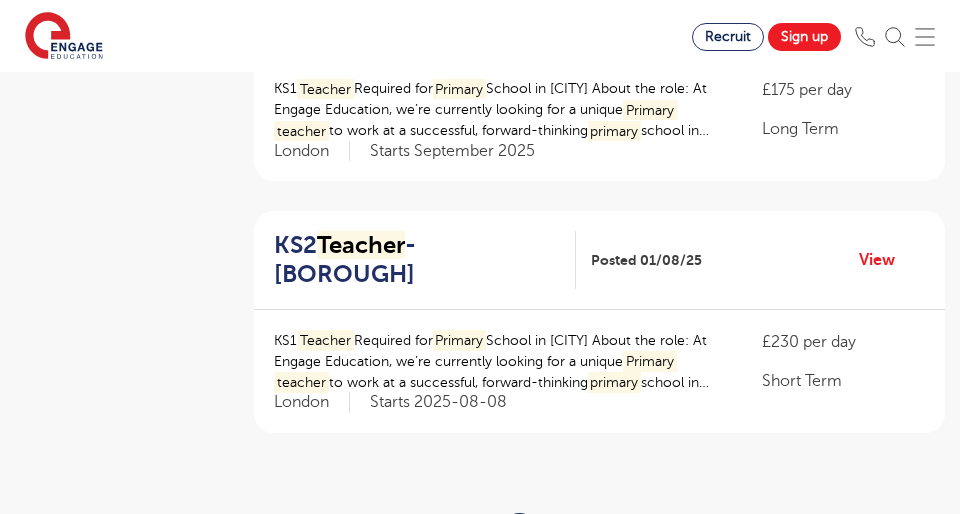 scroll, scrollTop: 2369, scrollLeft: 0, axis: vertical 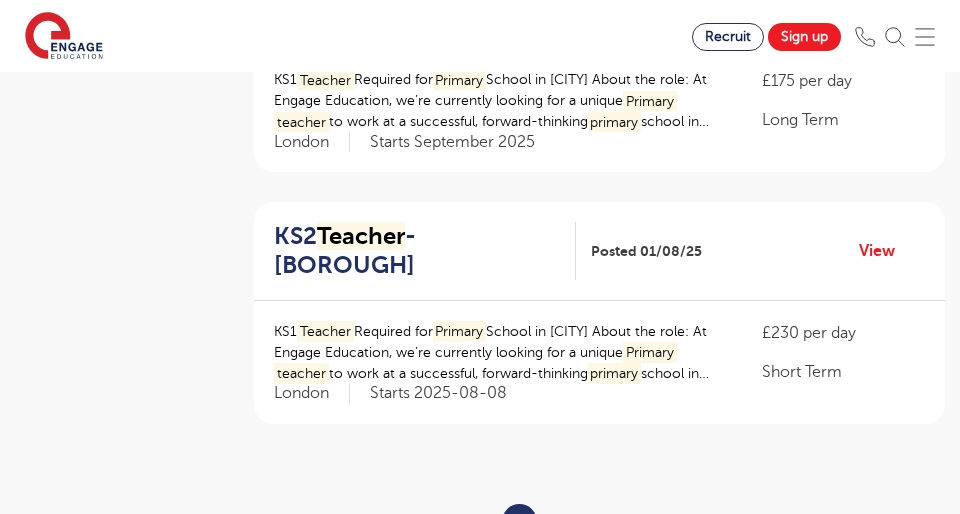 click on "« ‹ 1 2 3 4 5 6 7 › »" at bounding box center (599, 521) 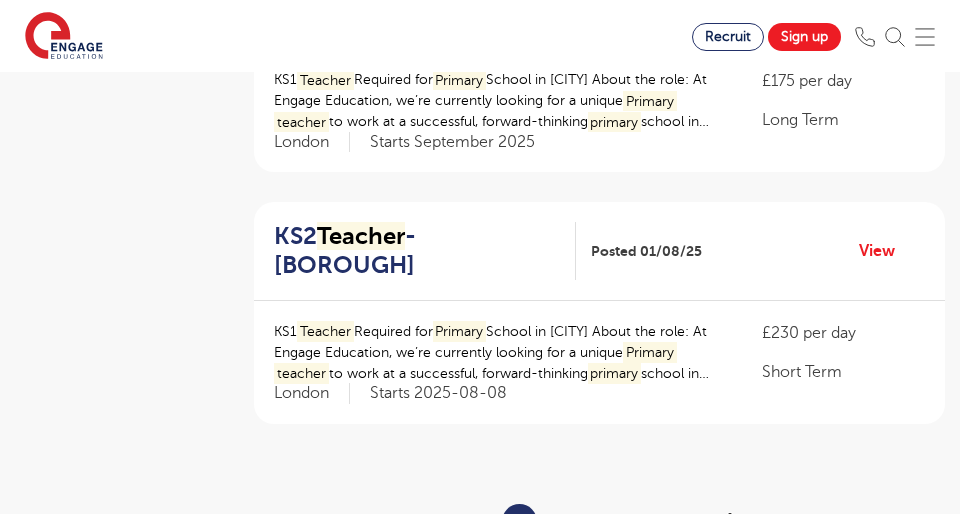 click on "›" at bounding box center [730, 521] 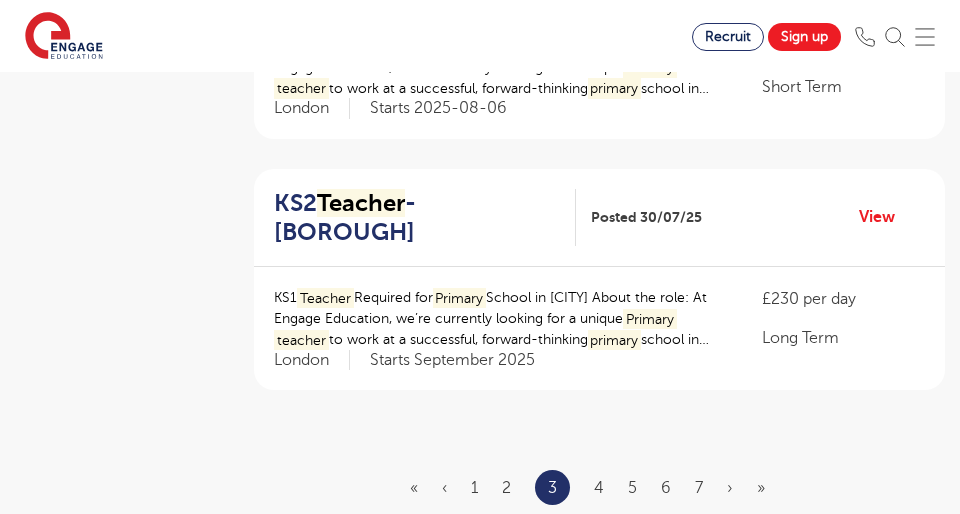 scroll, scrollTop: 2345, scrollLeft: 0, axis: vertical 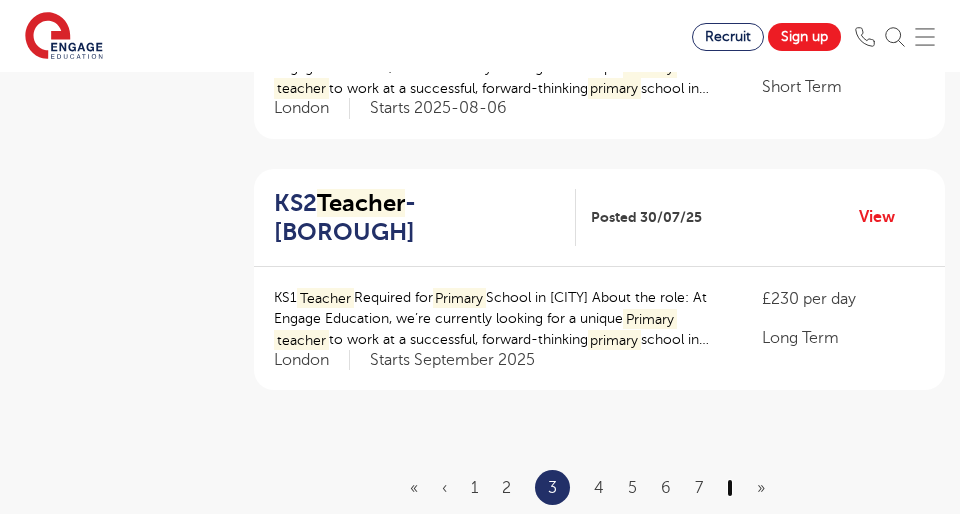 click on "›" at bounding box center (730, 488) 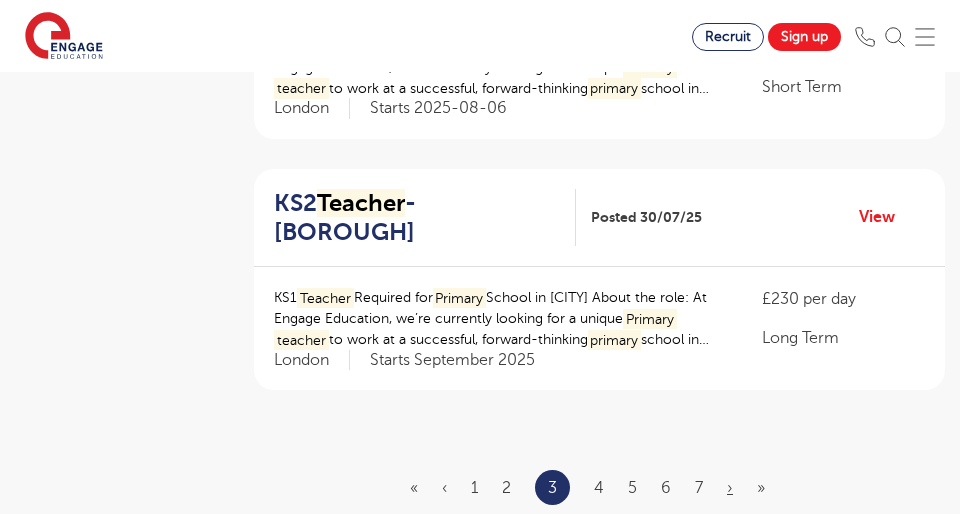 scroll, scrollTop: 0, scrollLeft: 0, axis: both 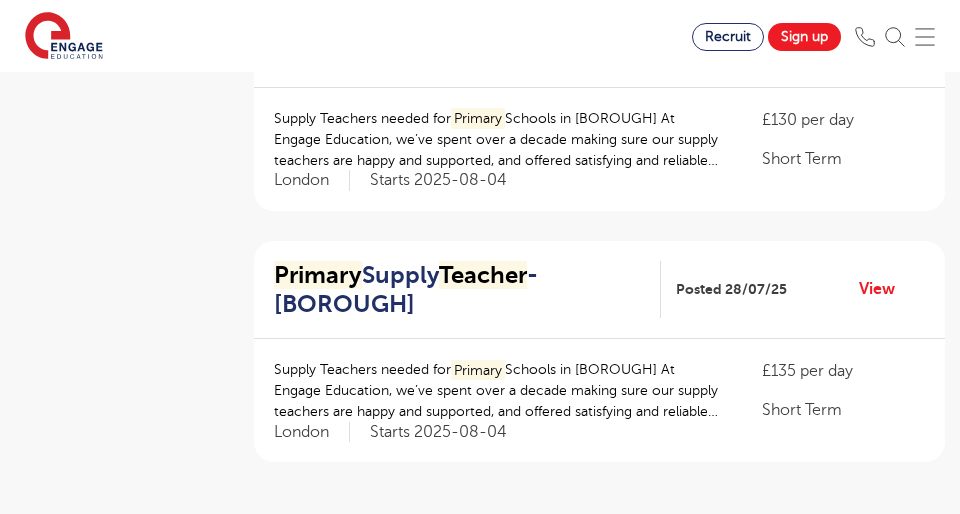 click on "Supply Teachers needed for  Primary  Schools in Harrow
At Engage Education, we’ve spent over a decade making sure our supply teachers are happy and supported, and offered satisfying and reliable work. We have built an excellent reputation in and developed strong links with the schools in the area.
We are looking for some more fantastic supply teachers to increase the availability we can offer to our local schools in Harrow.
About the role:
We are looking for teachers to work on a day-to-day supply basis to cover both planned and unplanned absences, often at short notice. For the right teachers, we can offer Secure Guaranteed Pay contracts, ensuring you get paid, even when we are unable to secure work for you.
What do I need?
Qualified  Teacher teacher
£135 per day
Short Term
London" at bounding box center [599, 400] 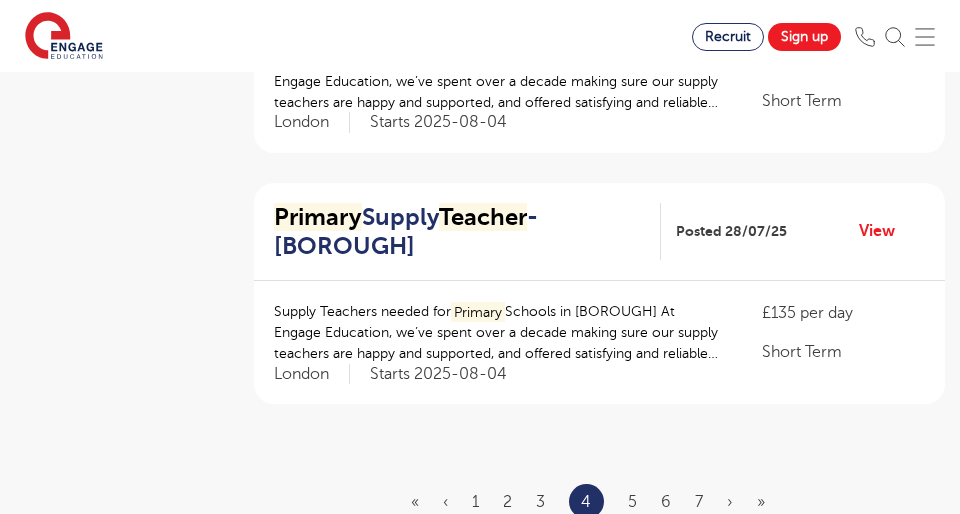 scroll, scrollTop: 2330, scrollLeft: 0, axis: vertical 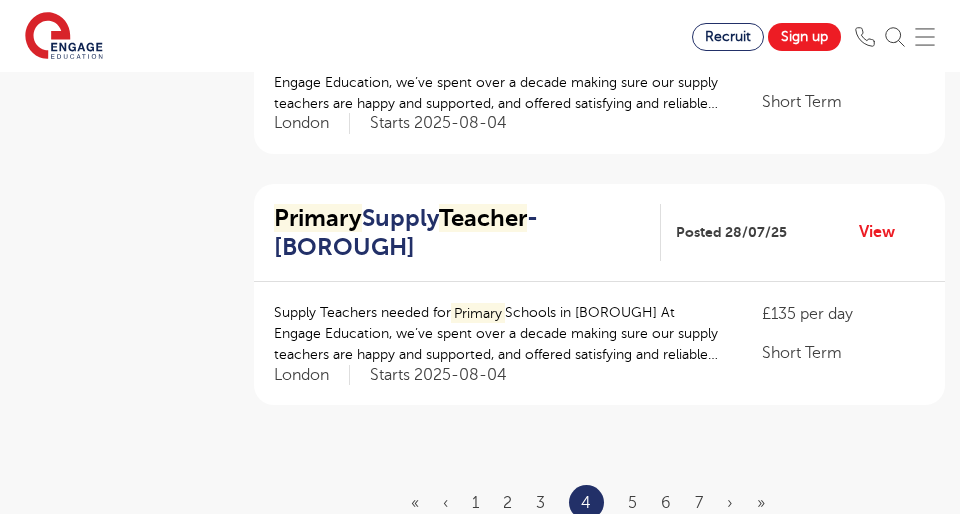 click on "« ‹ 1 2 3 4 5 6 7 › »" at bounding box center [600, 502] 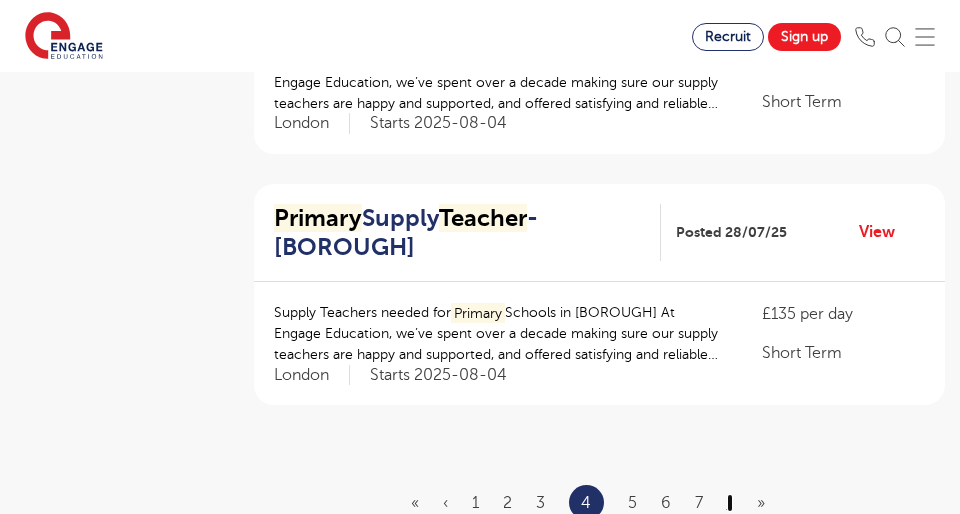 click on "›" at bounding box center [730, 503] 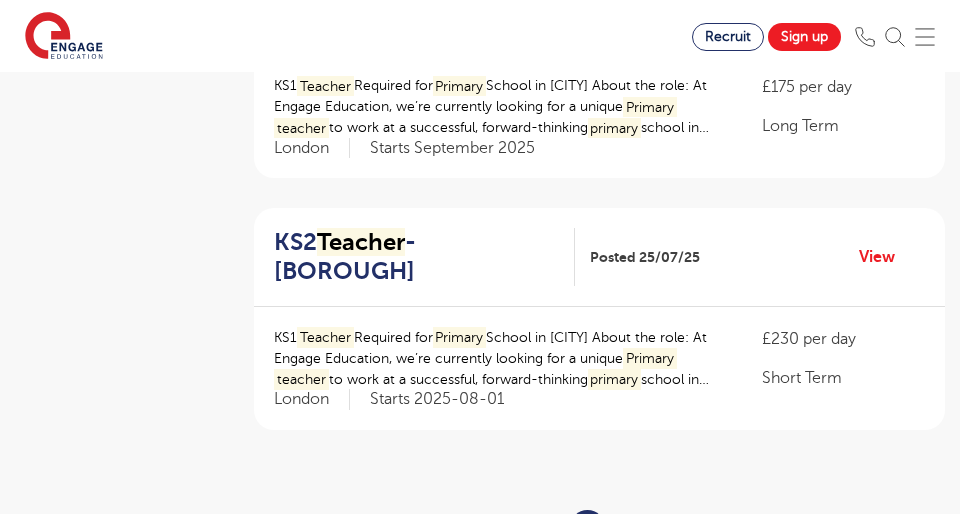 scroll, scrollTop: 2366, scrollLeft: 0, axis: vertical 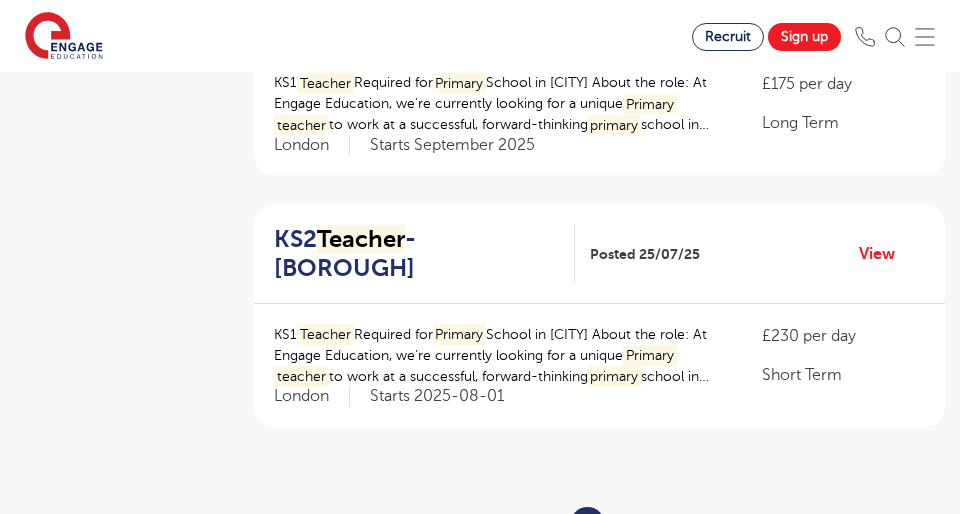 click on "« ‹ 2 3 4 5 6 7 8 › »" at bounding box center [600, 524] 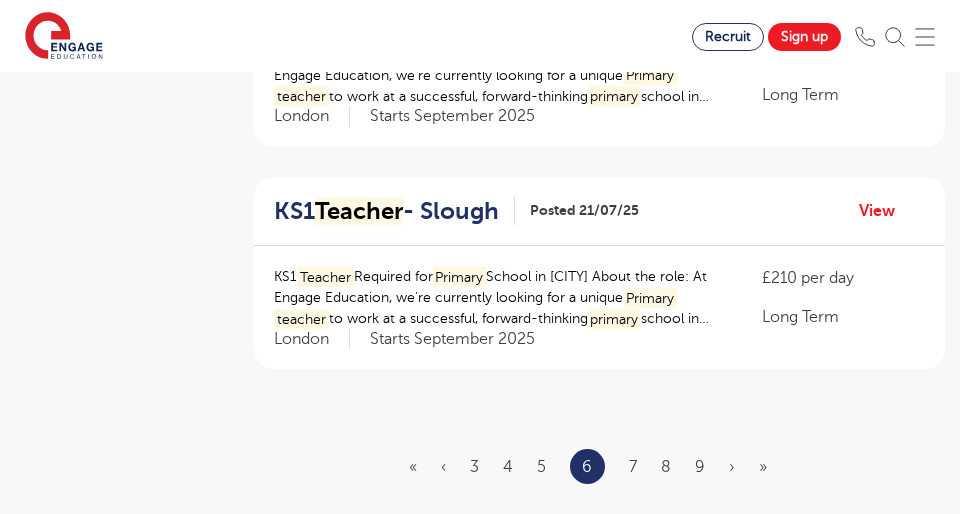 scroll, scrollTop: 0, scrollLeft: 0, axis: both 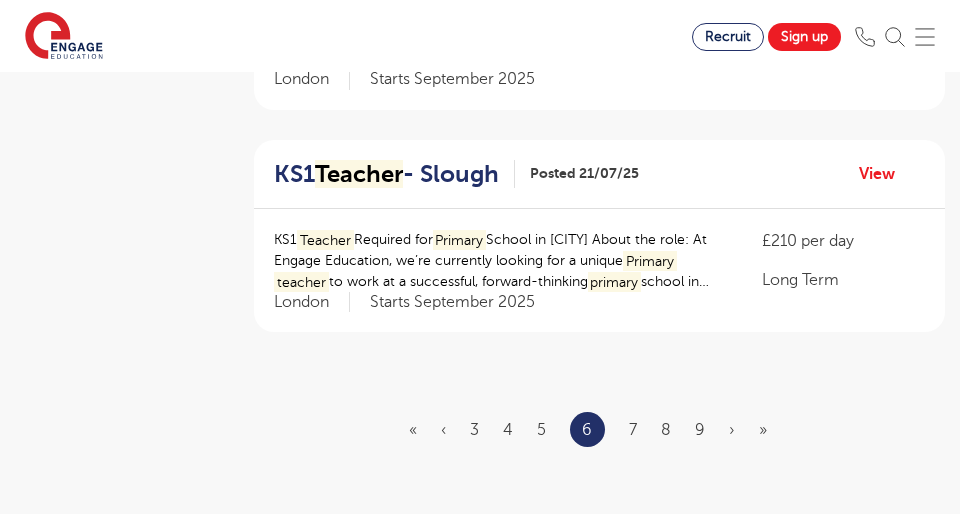 click on "« ‹ 3 4 5 6 7 8 9 › »" at bounding box center (600, 429) 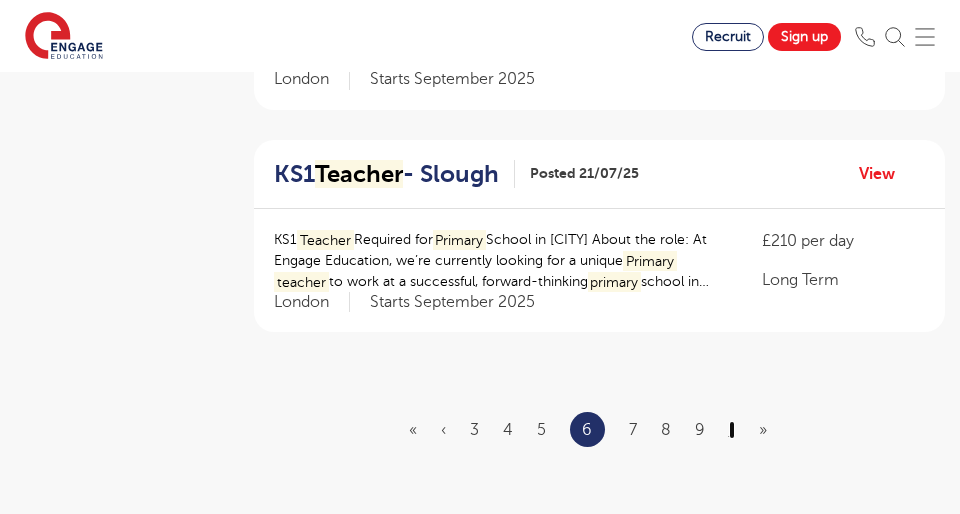 click on "›" at bounding box center (732, 430) 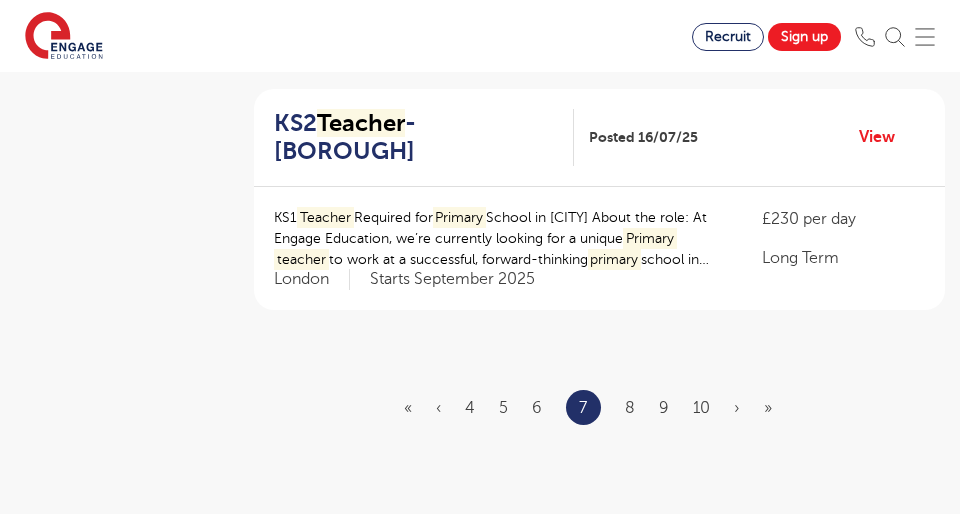 scroll, scrollTop: 2477, scrollLeft: 0, axis: vertical 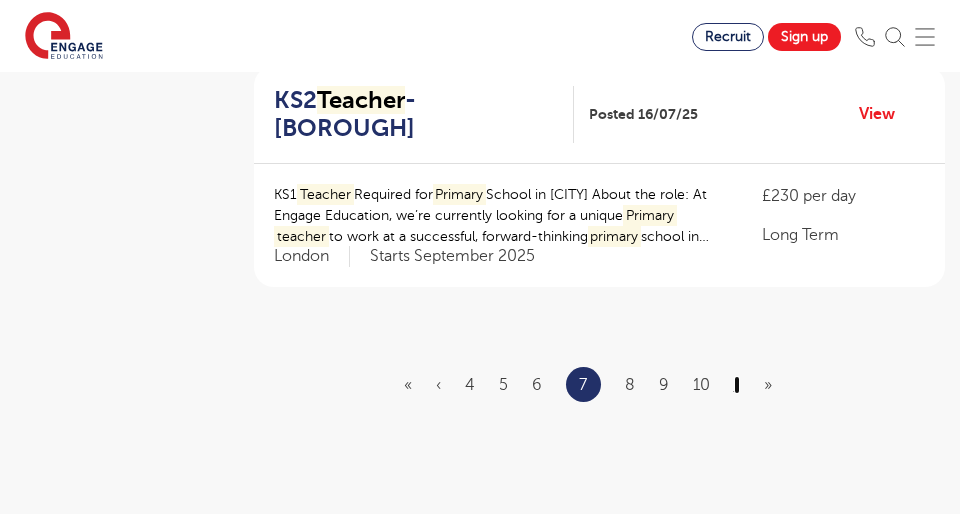 click on "›" at bounding box center (737, 385) 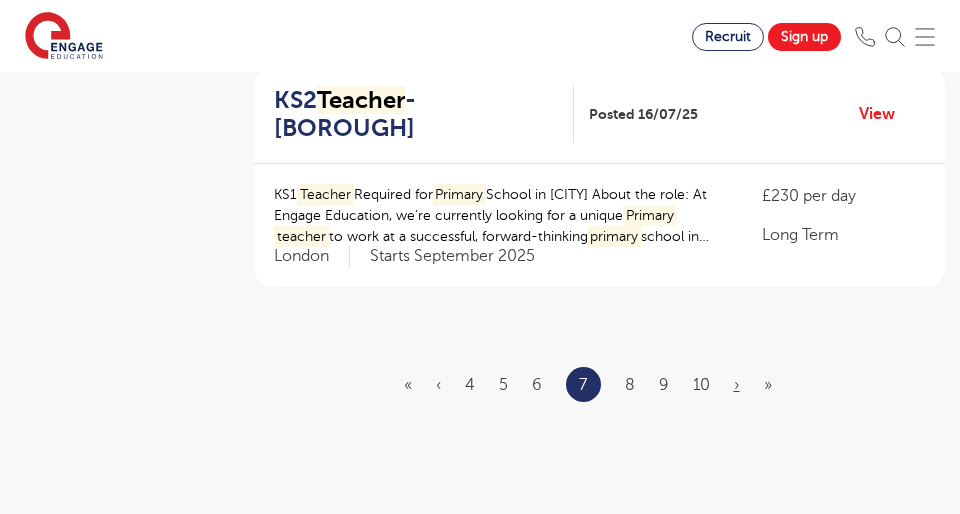 scroll, scrollTop: 0, scrollLeft: 0, axis: both 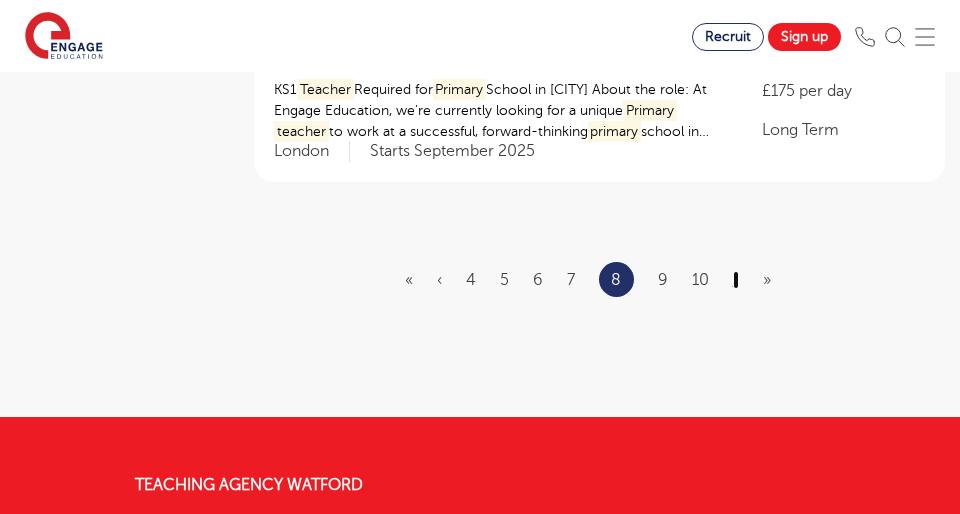 click on "›" at bounding box center [736, 280] 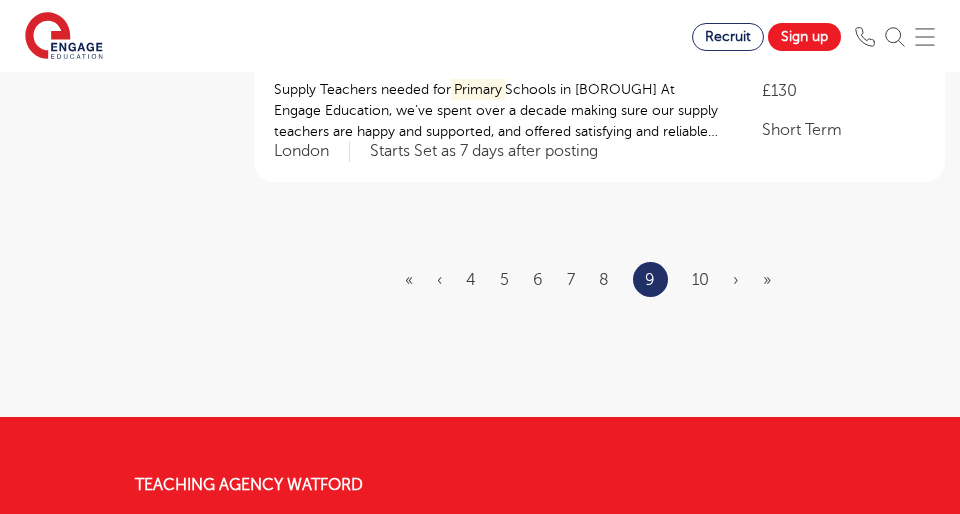 scroll, scrollTop: 0, scrollLeft: 0, axis: both 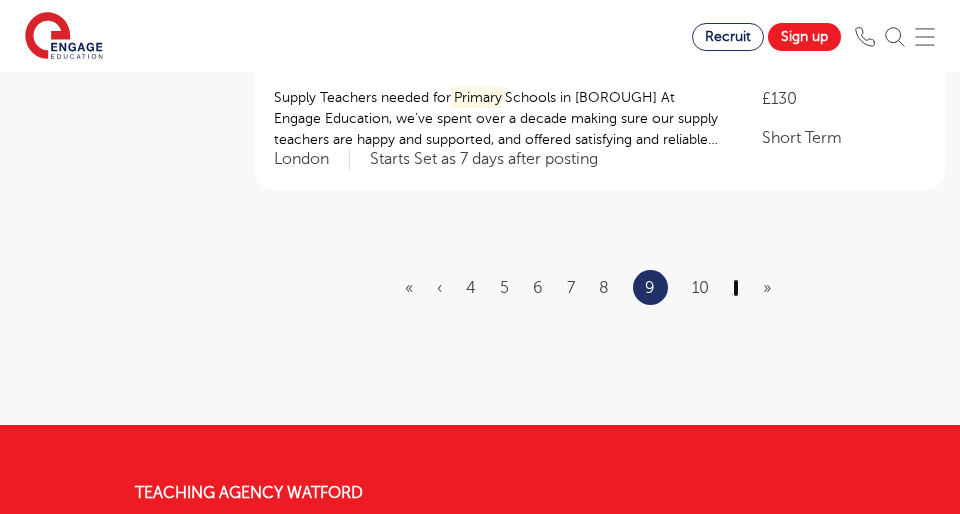 click on "›" at bounding box center (736, 288) 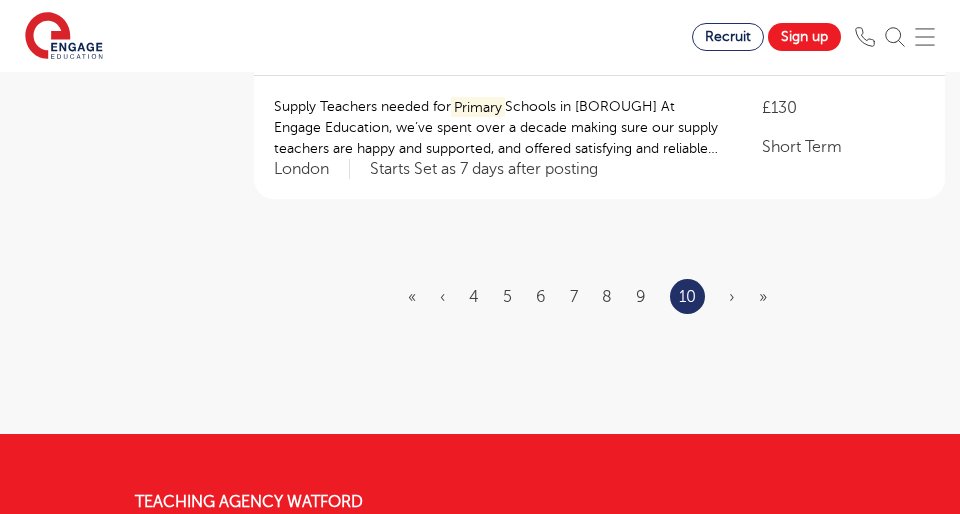 scroll, scrollTop: 1088, scrollLeft: 0, axis: vertical 